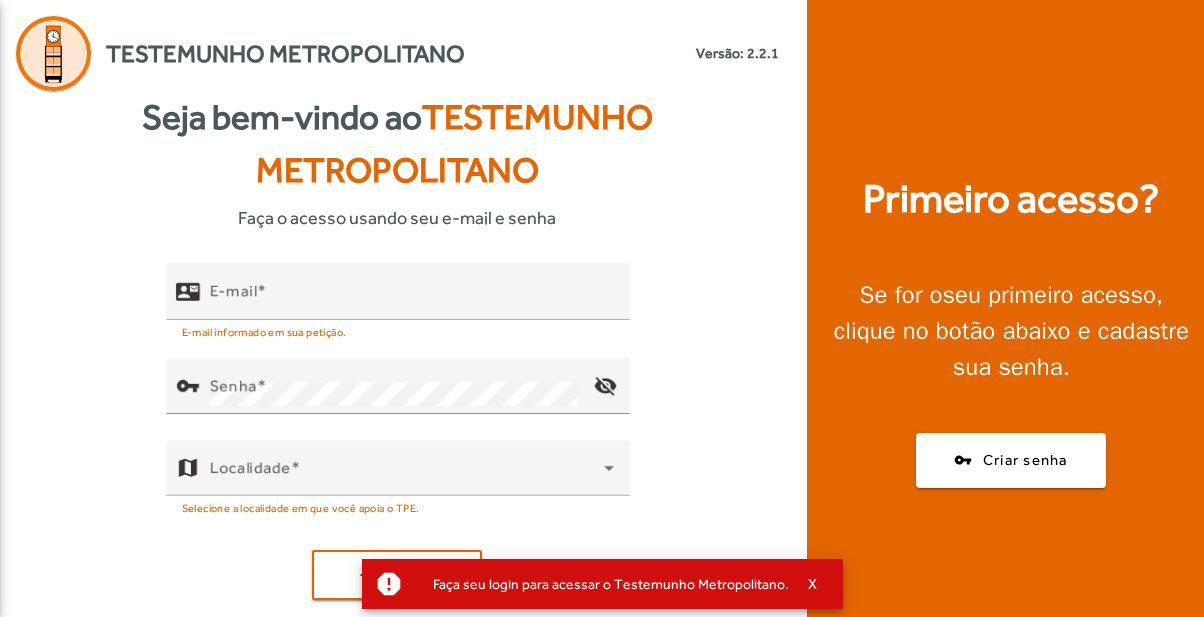 scroll, scrollTop: 0, scrollLeft: 0, axis: both 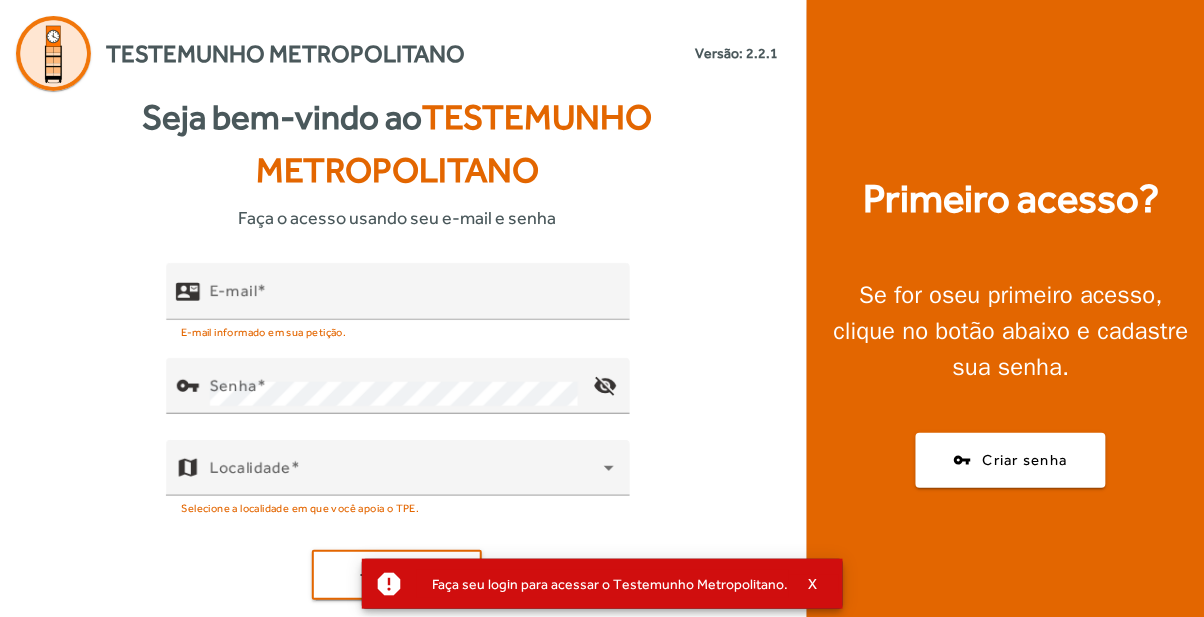 click on "E-mail" at bounding box center [412, 300] 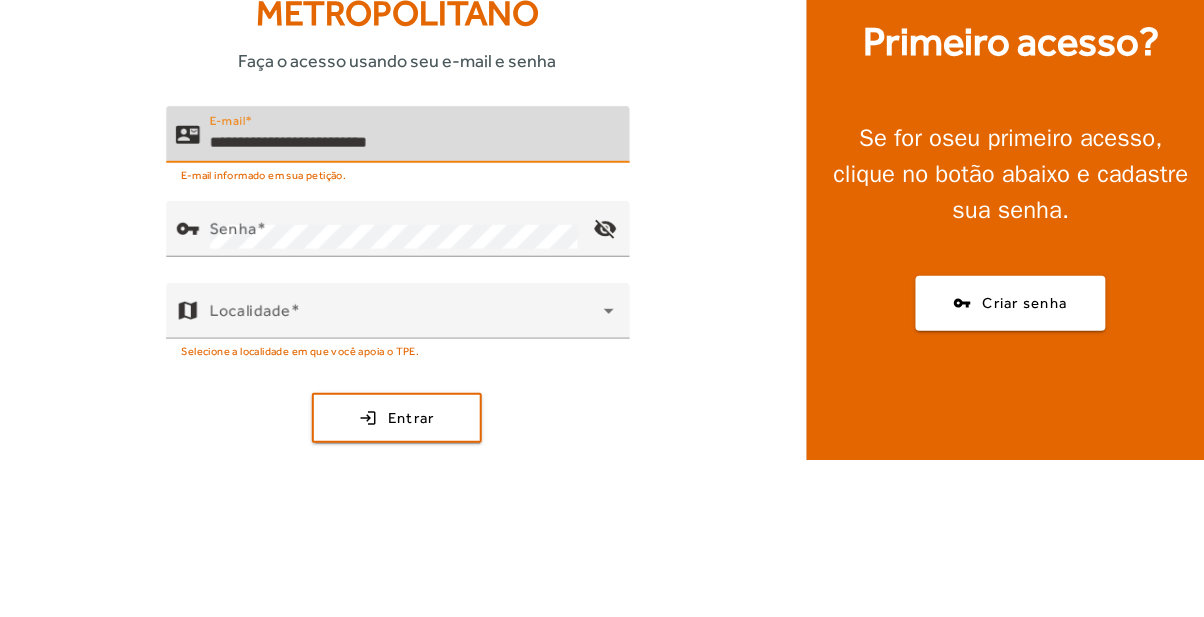 type on "**********" 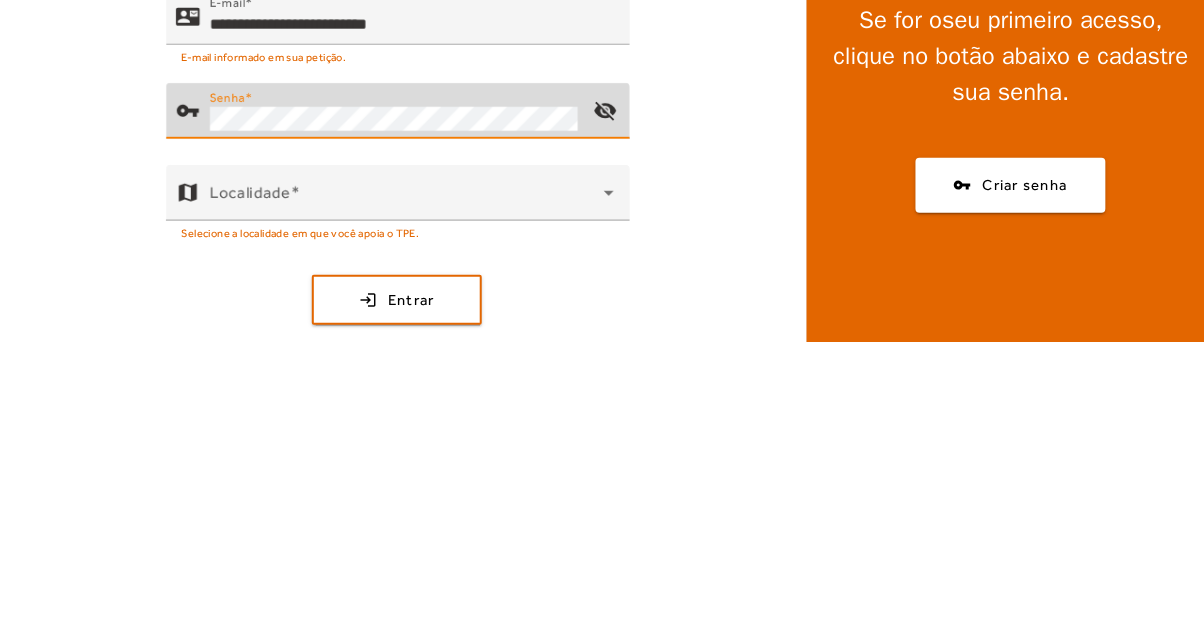 click on "visibility_off" 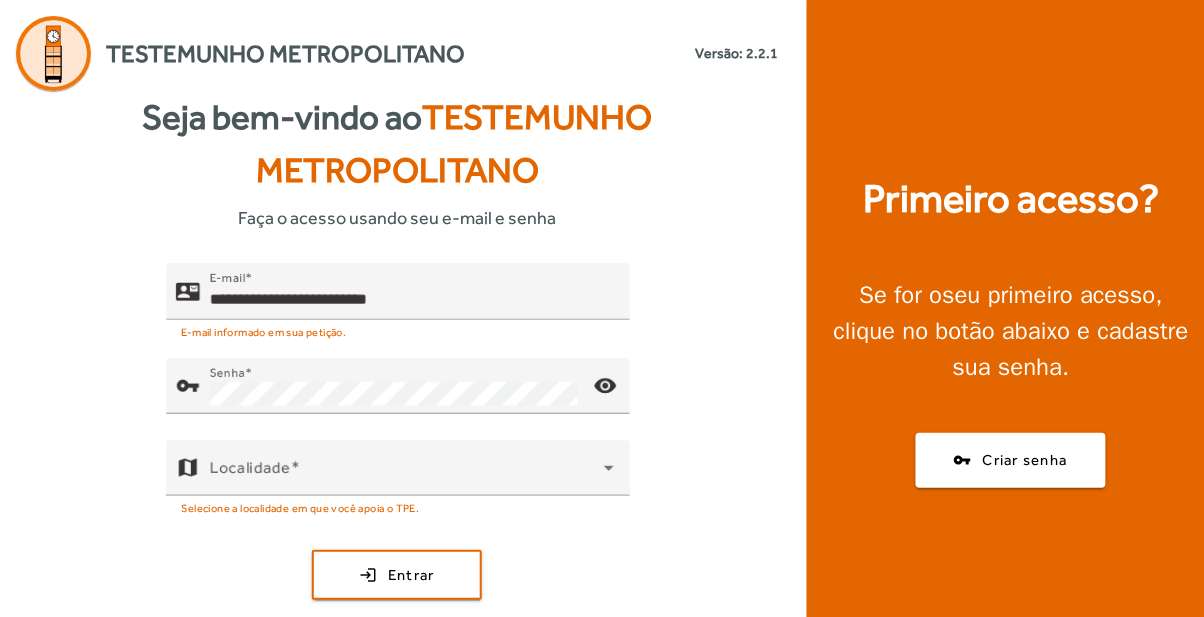 click at bounding box center [412, 476] 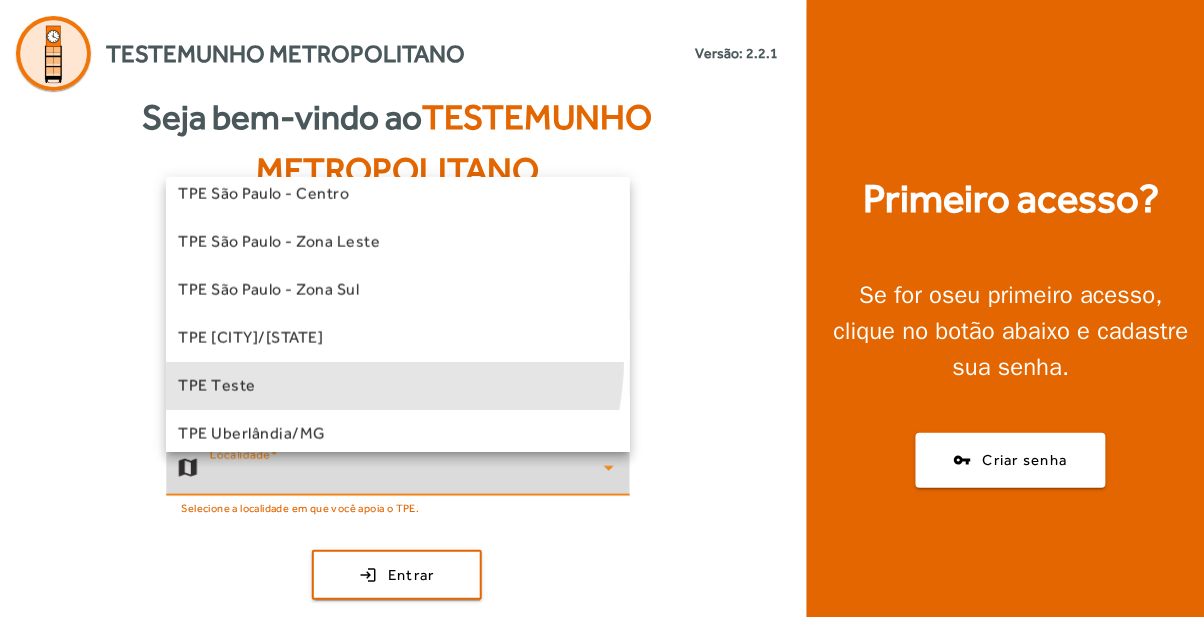 scroll, scrollTop: 557, scrollLeft: 0, axis: vertical 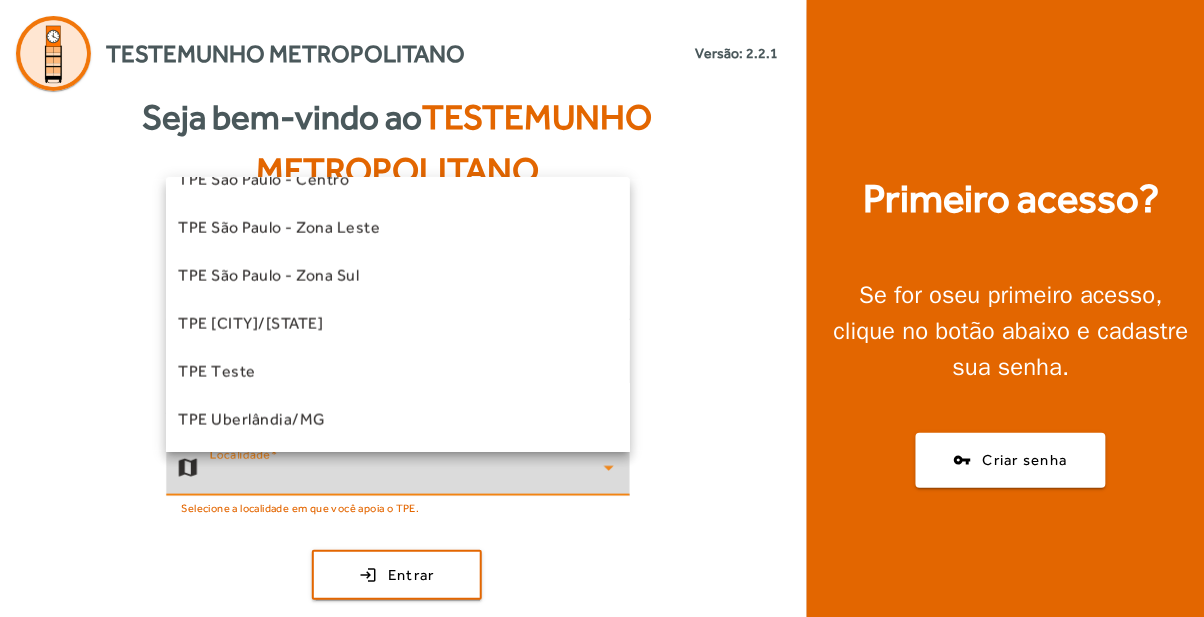 click on "TPE Uberlândia/MG" at bounding box center (398, 420) 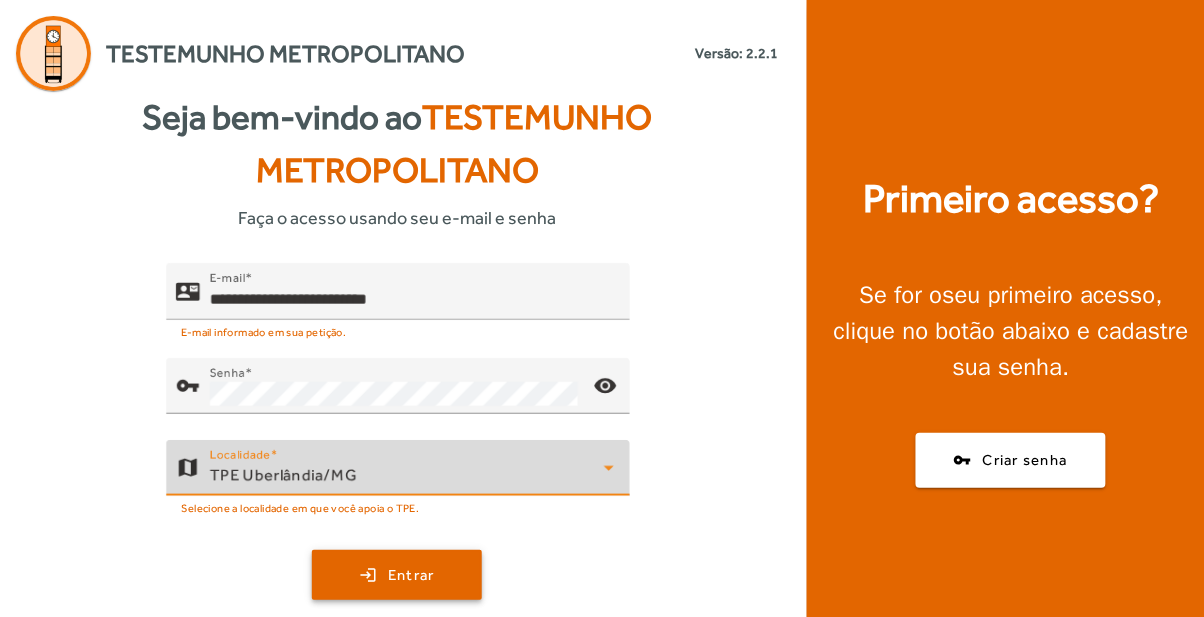 click 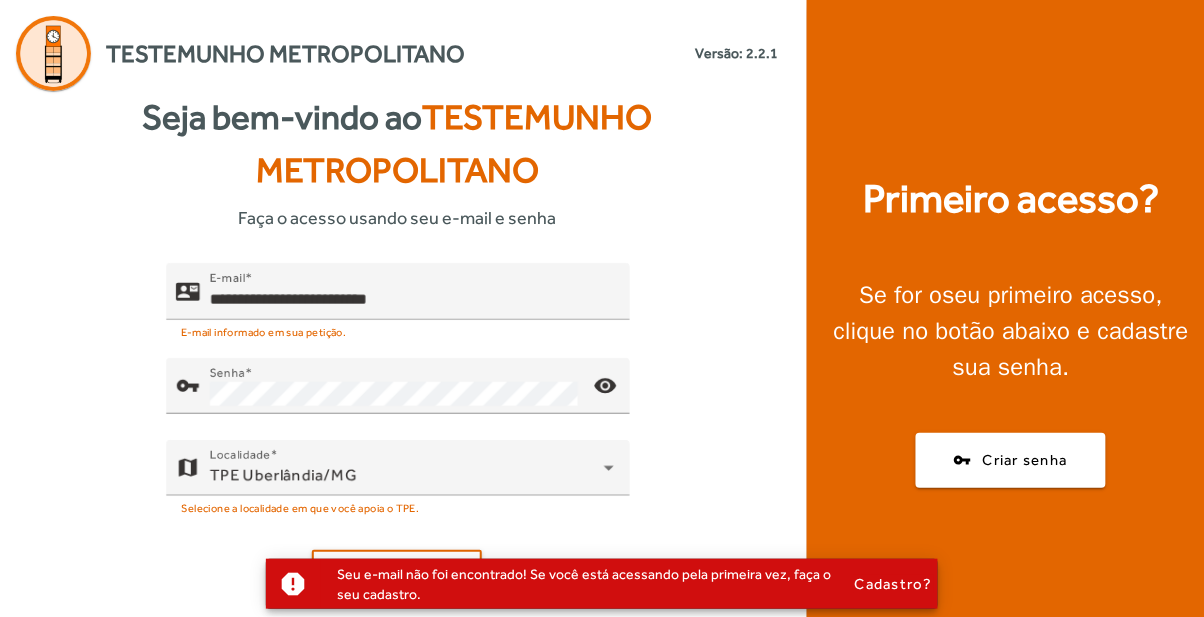 click on "Cadastro?" at bounding box center [894, 584] 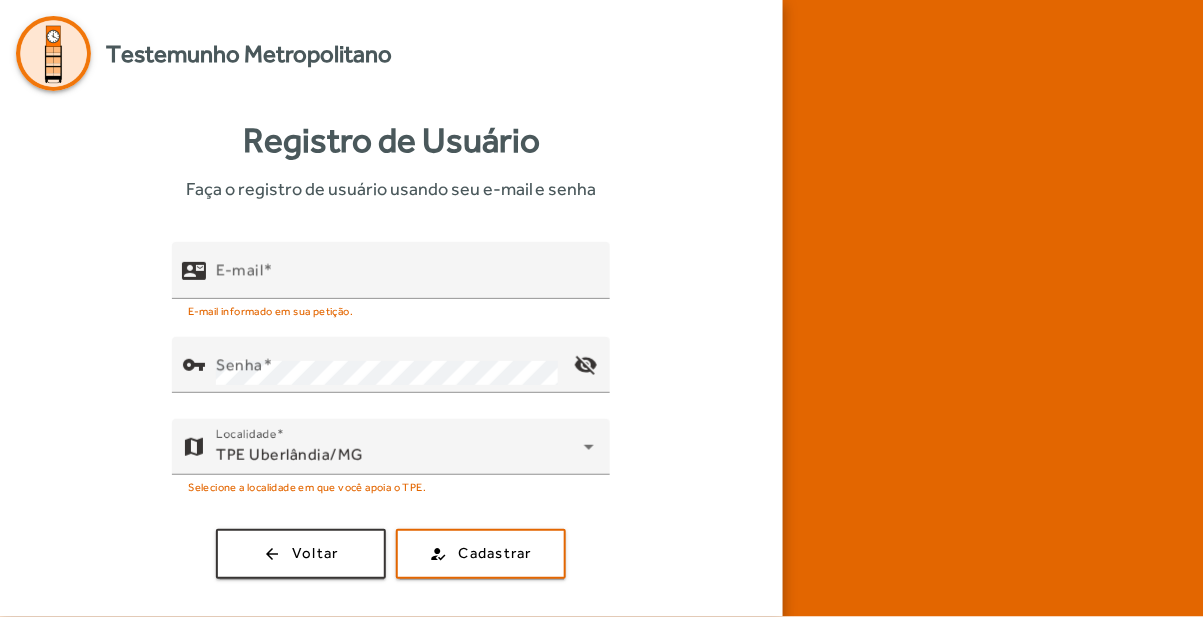 click on "E-mail" at bounding box center [405, 279] 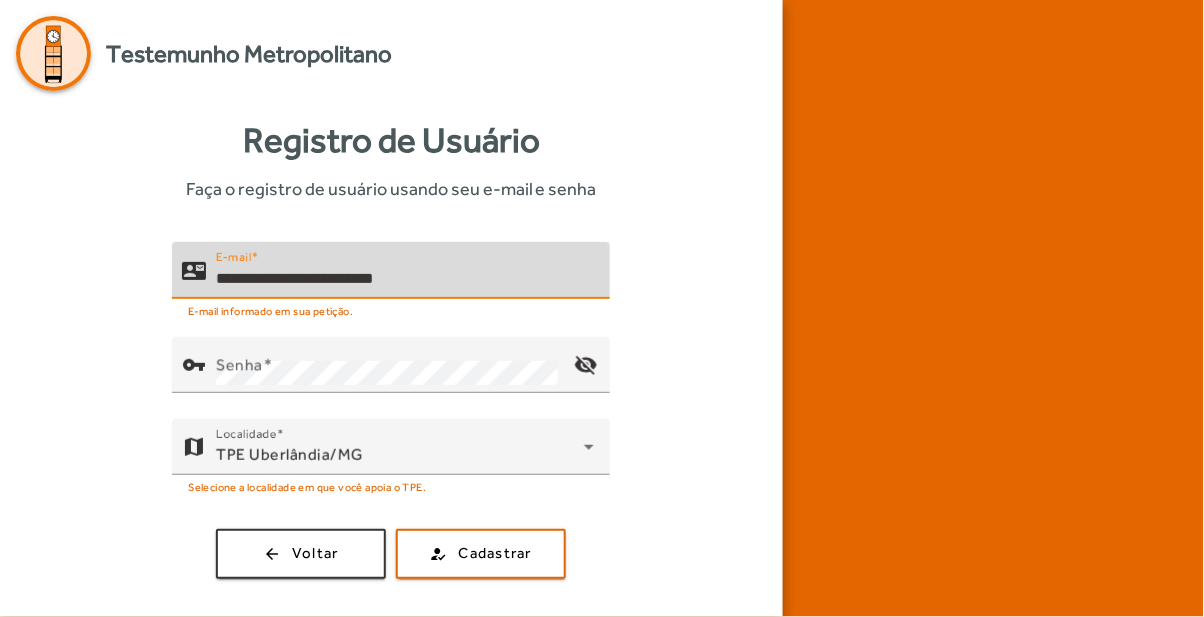type on "**********" 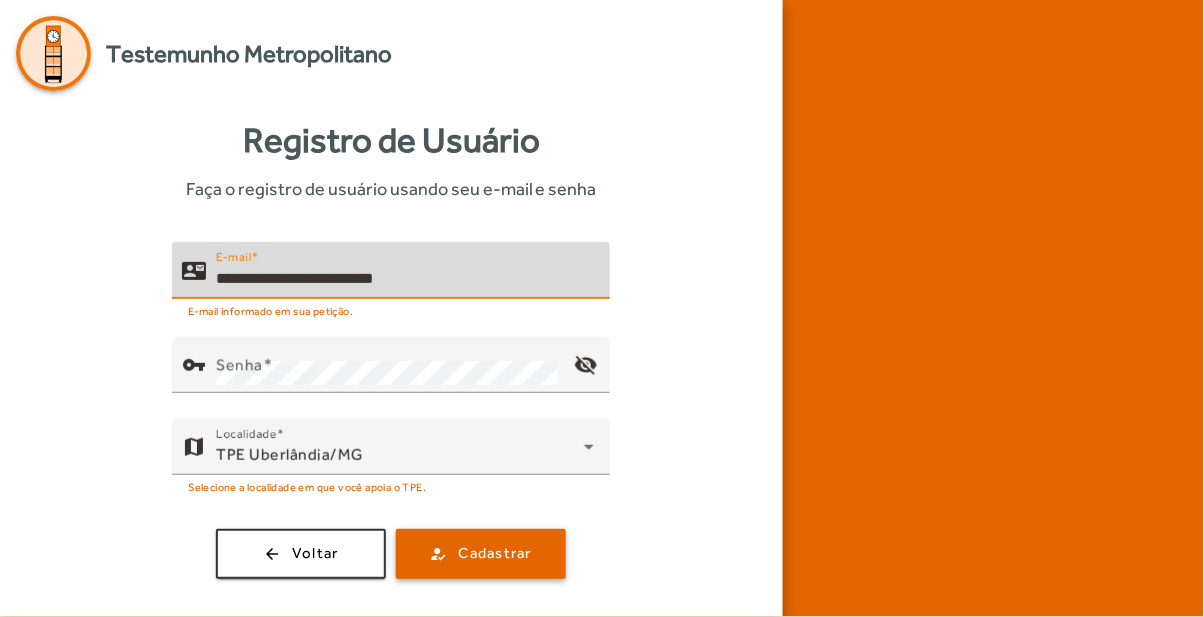 click on "Cadastrar" 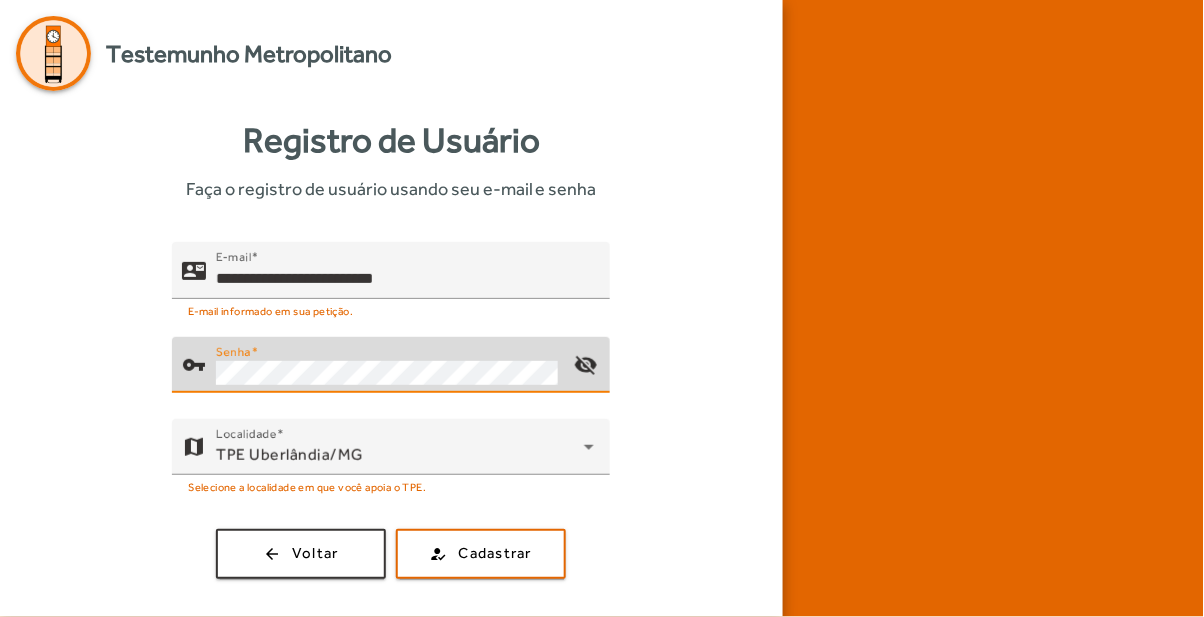 click on "visibility_off" 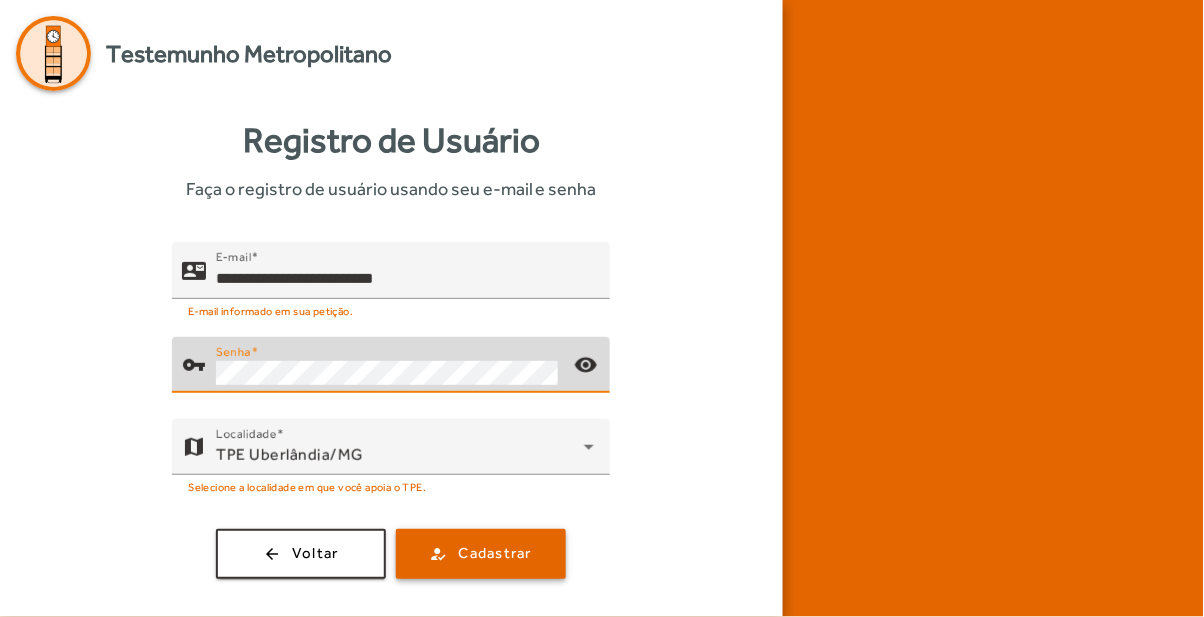 click on "Cadastrar" 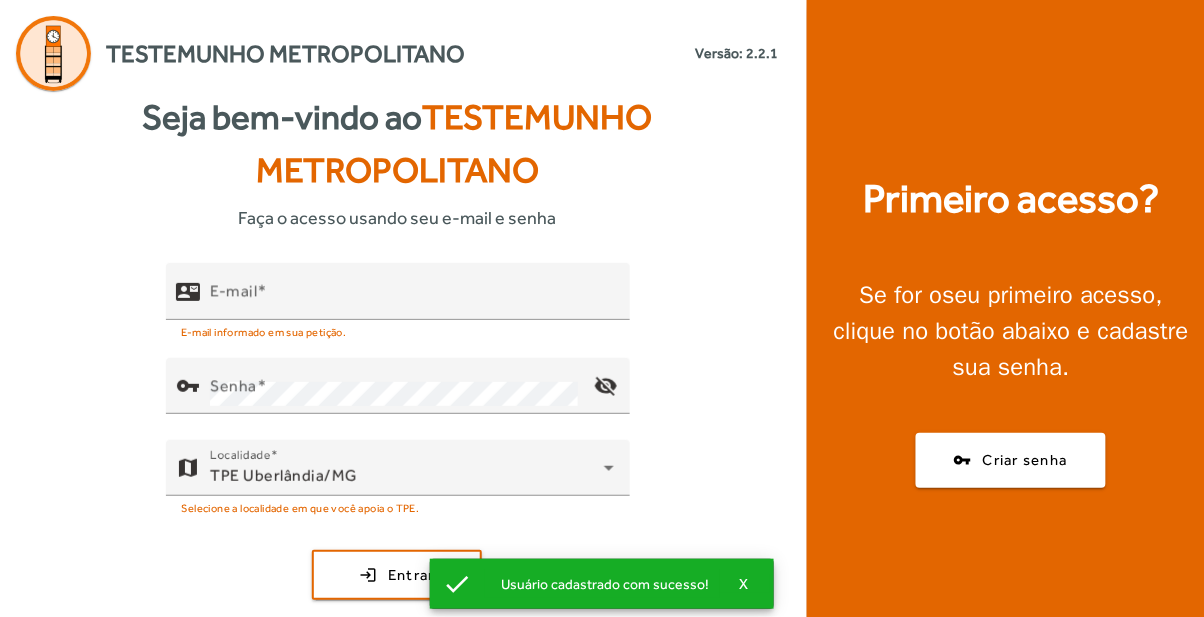 click on "E-mail" at bounding box center (412, 300) 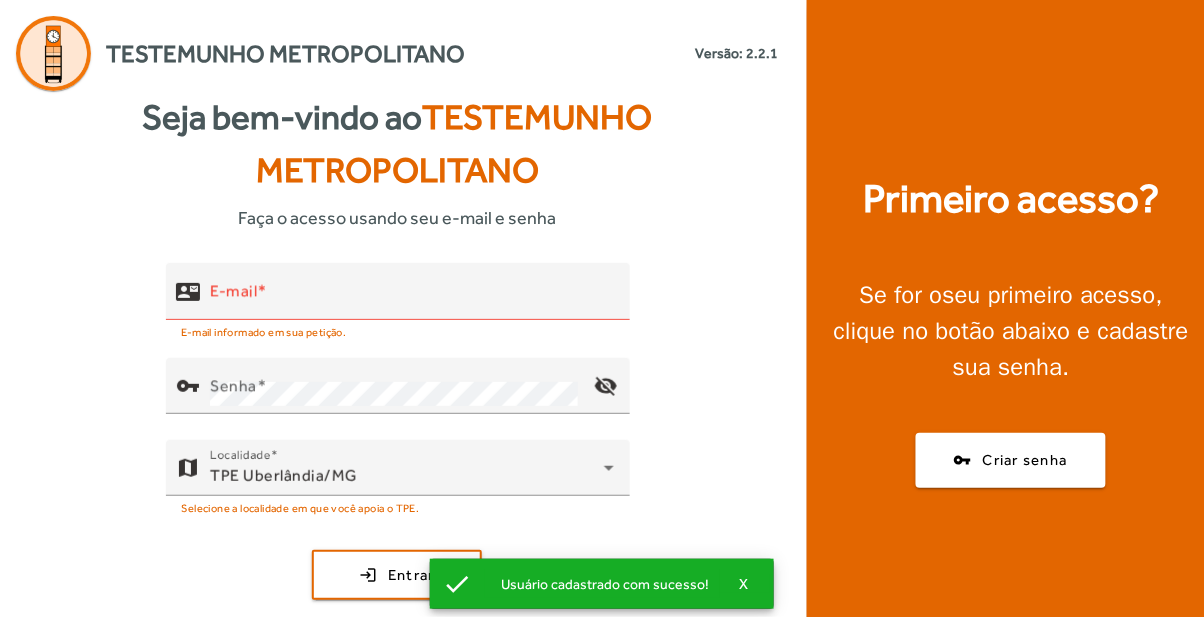 type on "**********" 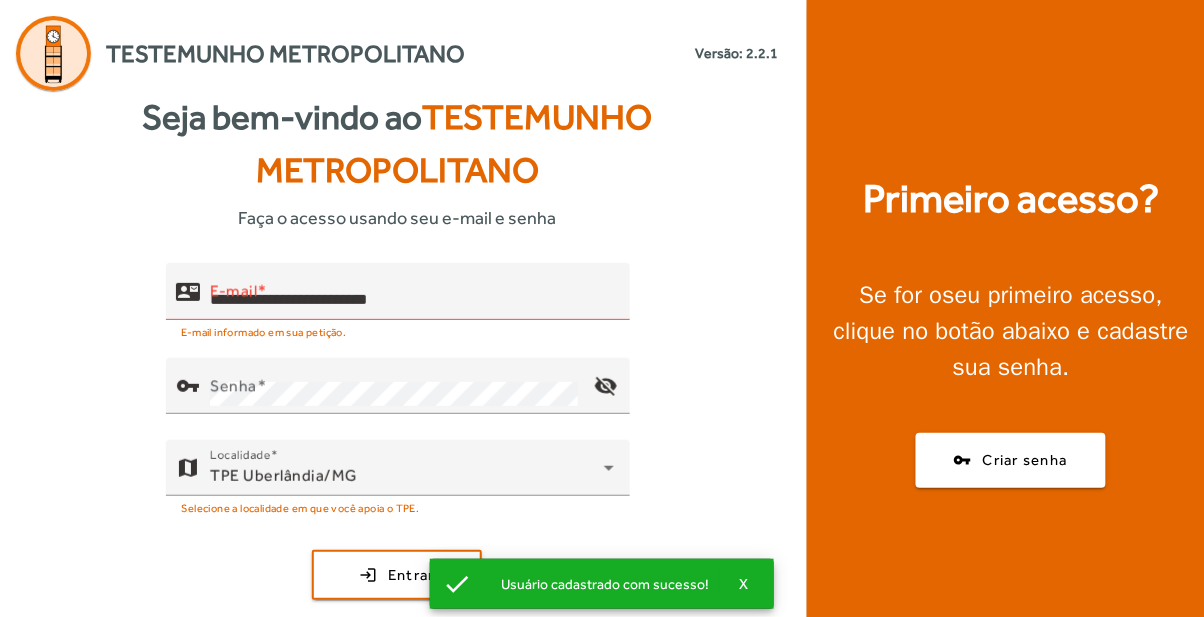 click on "login  Entrar" 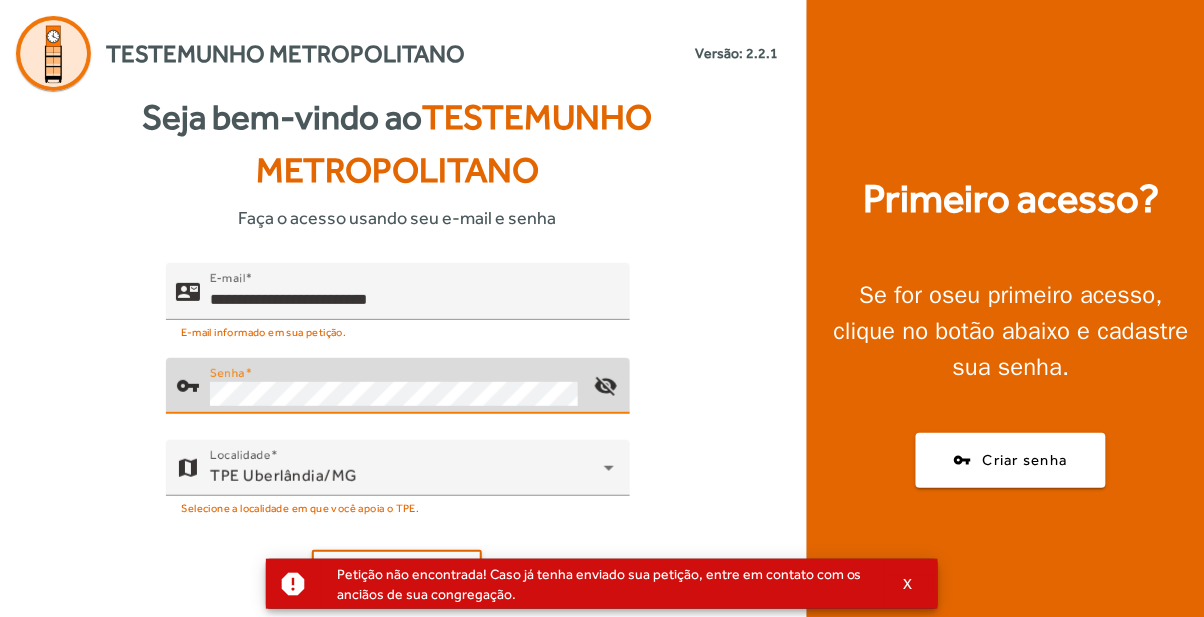 scroll, scrollTop: 64, scrollLeft: 0, axis: vertical 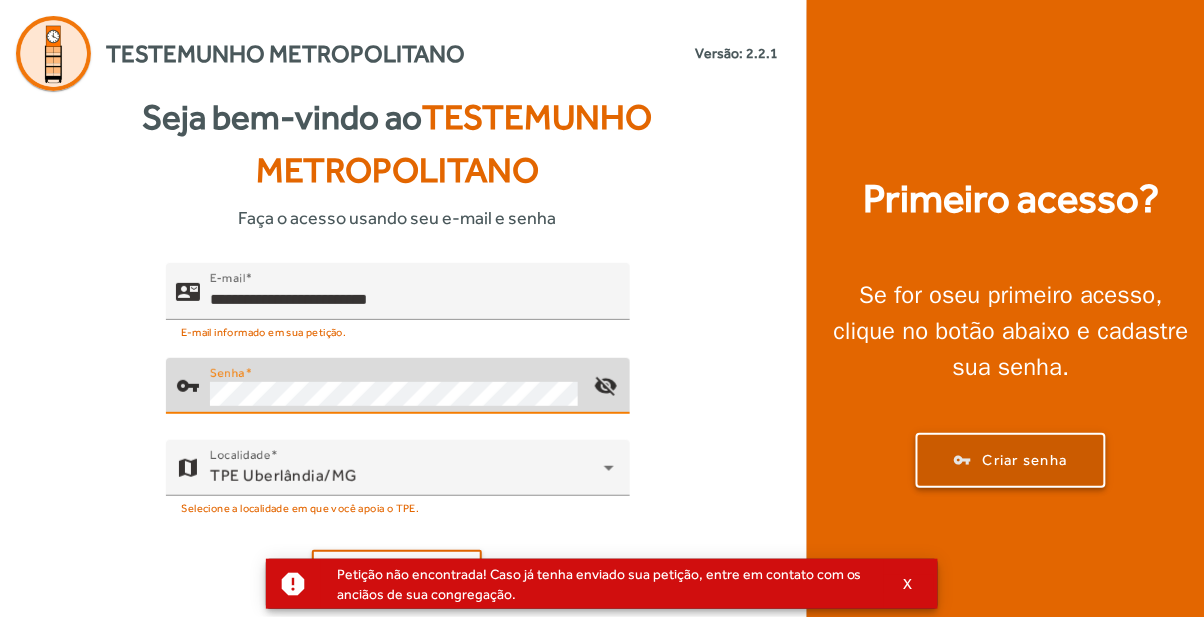 click on "Criar senha" 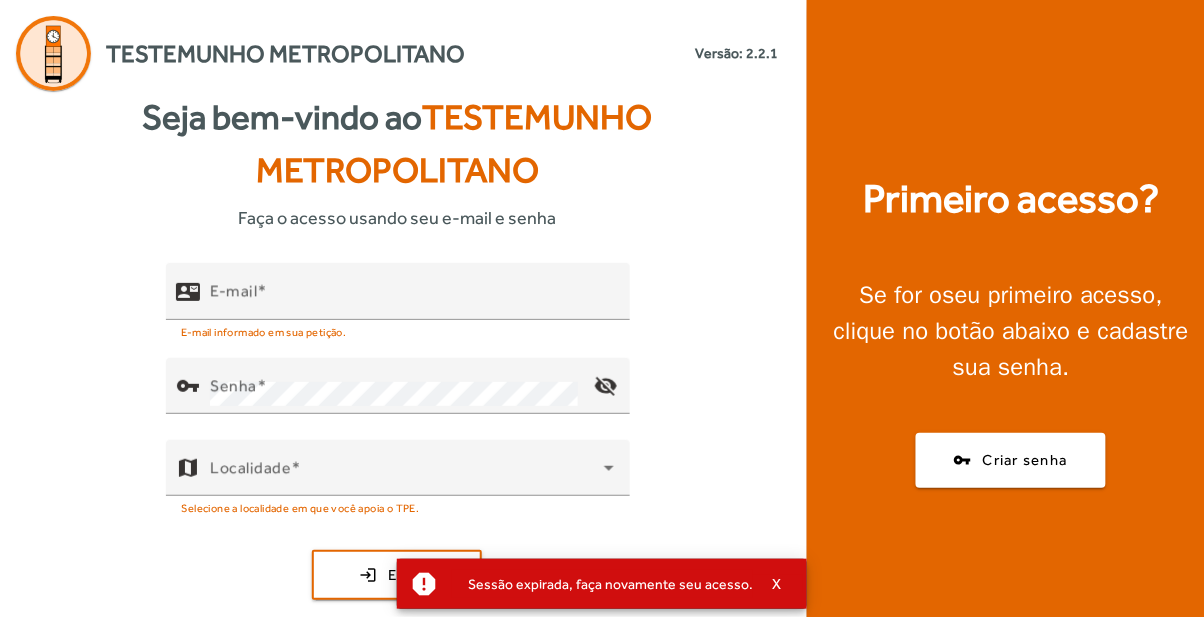 scroll, scrollTop: 0, scrollLeft: 0, axis: both 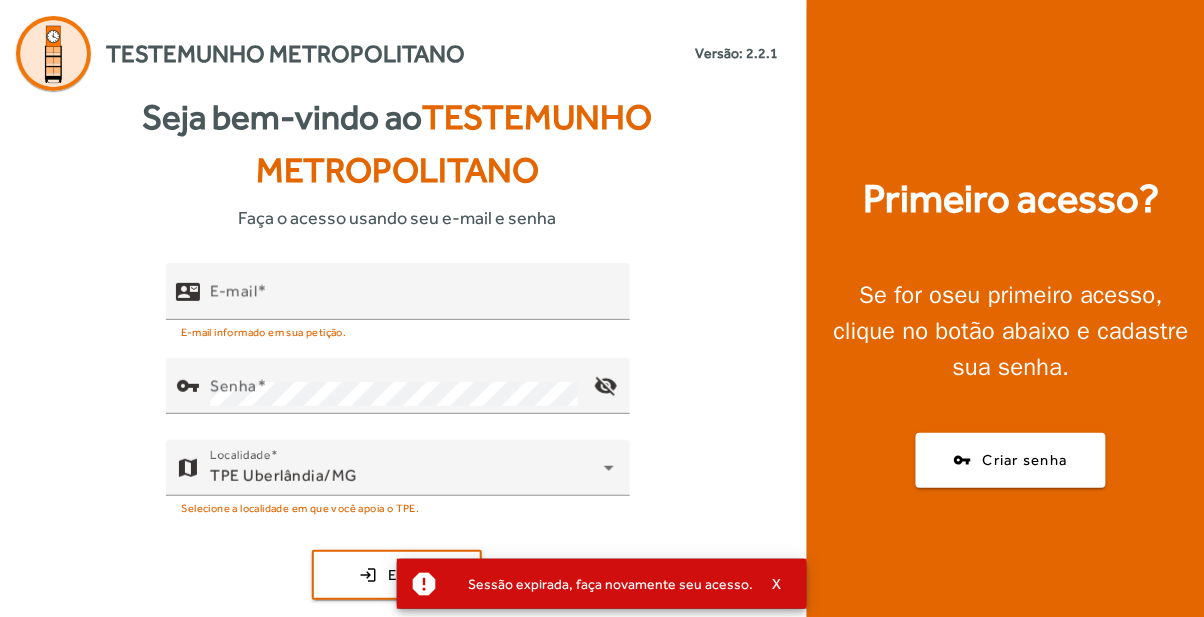 click on "E-mail" at bounding box center (412, 300) 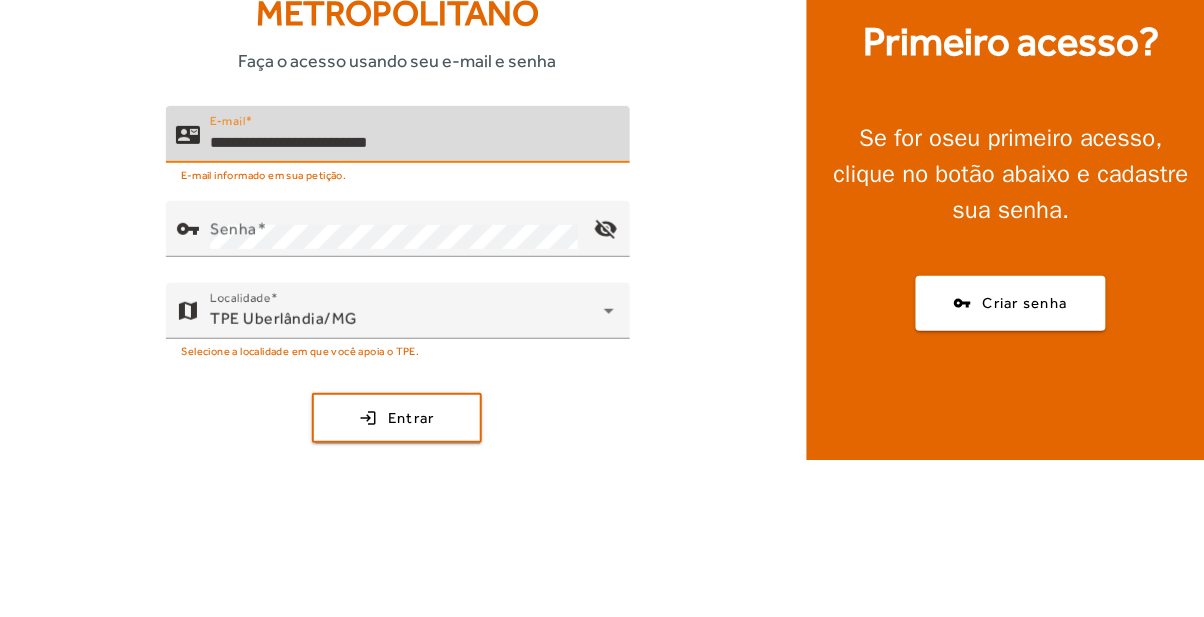 type on "**********" 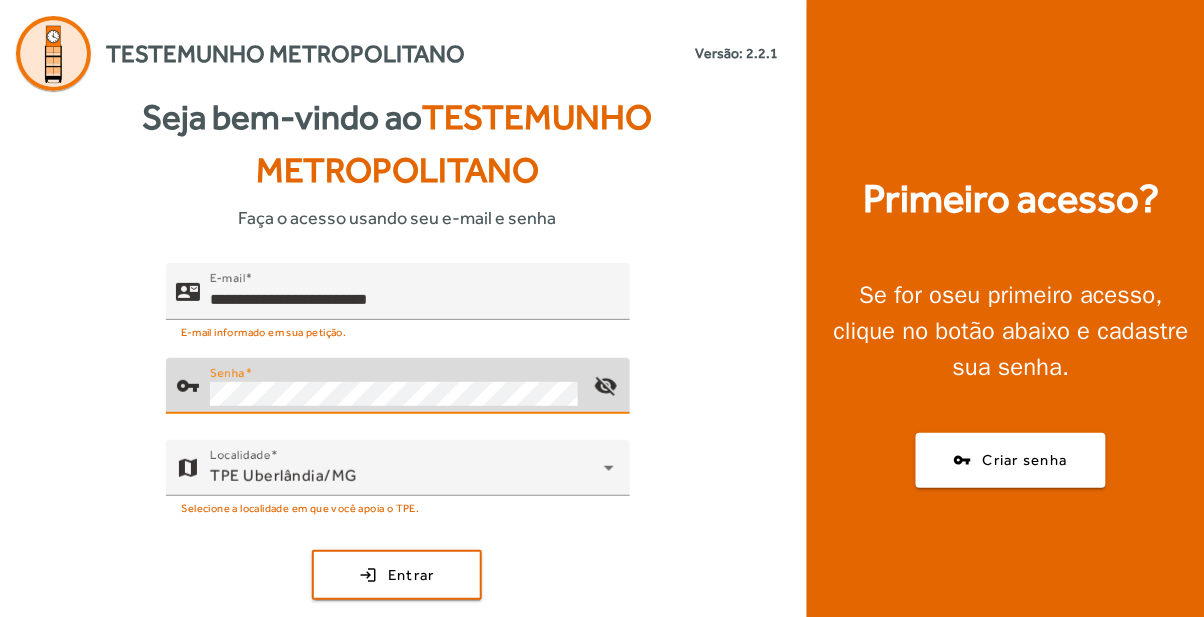 click on "visibility_off" 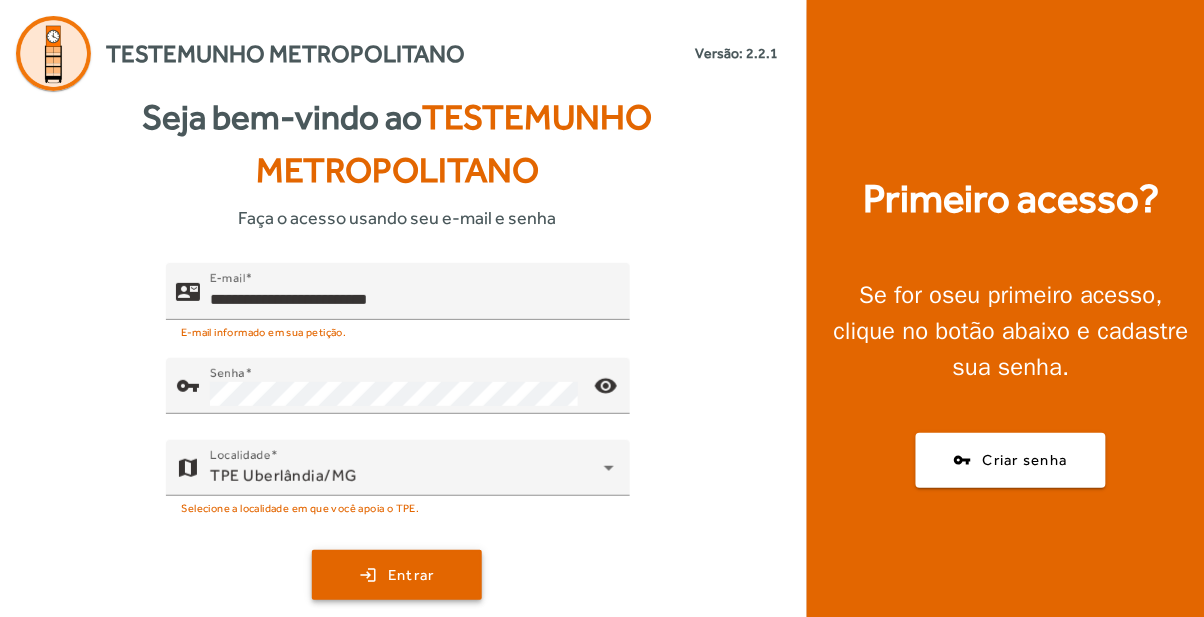 click 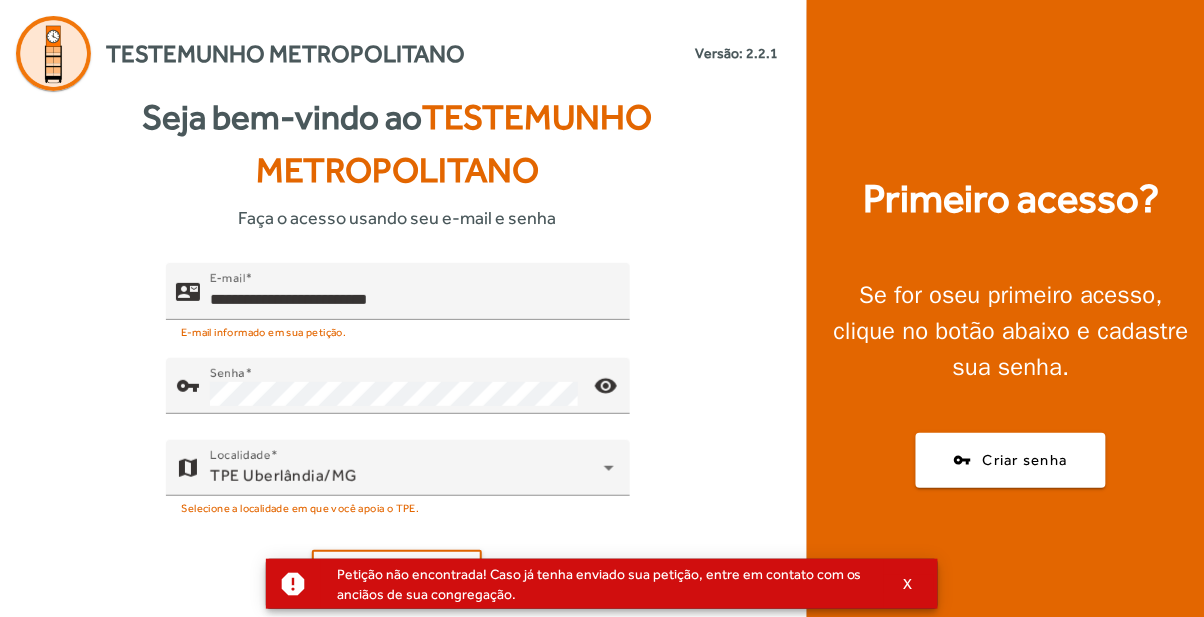 click on "**********" 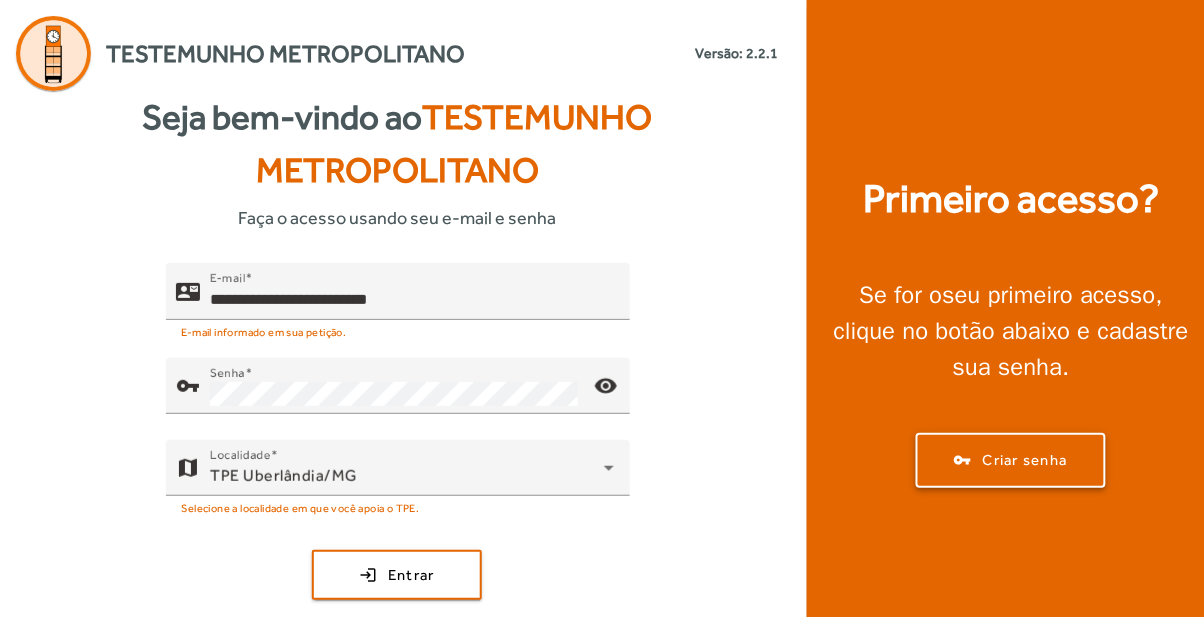 click on "Criar senha" 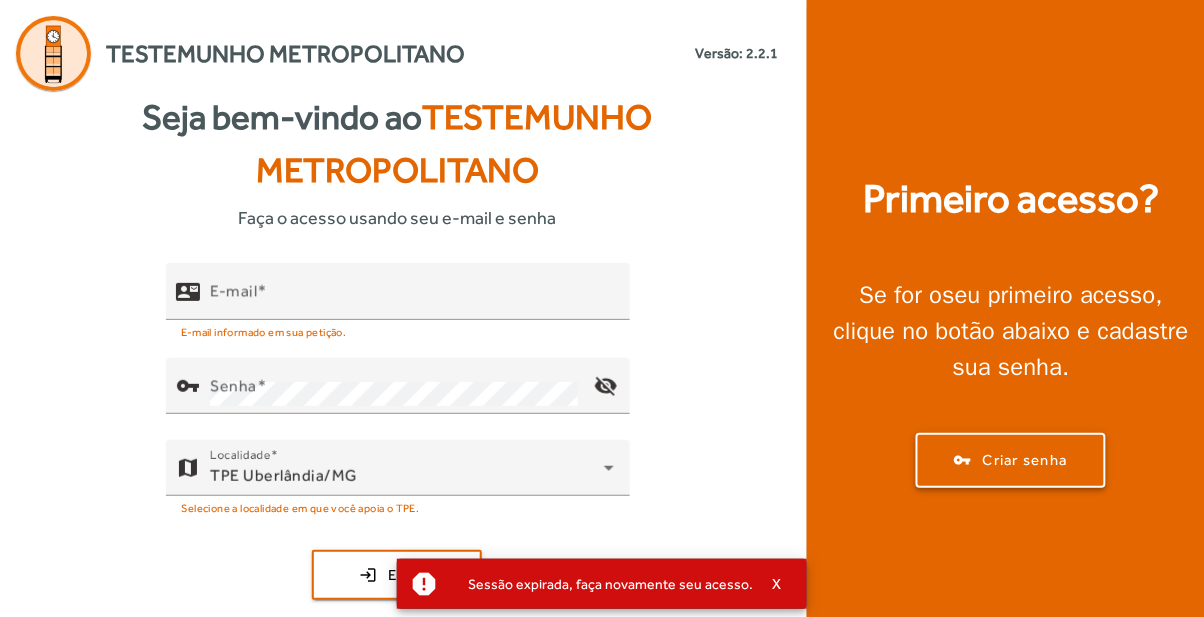 click on "Criar senha" 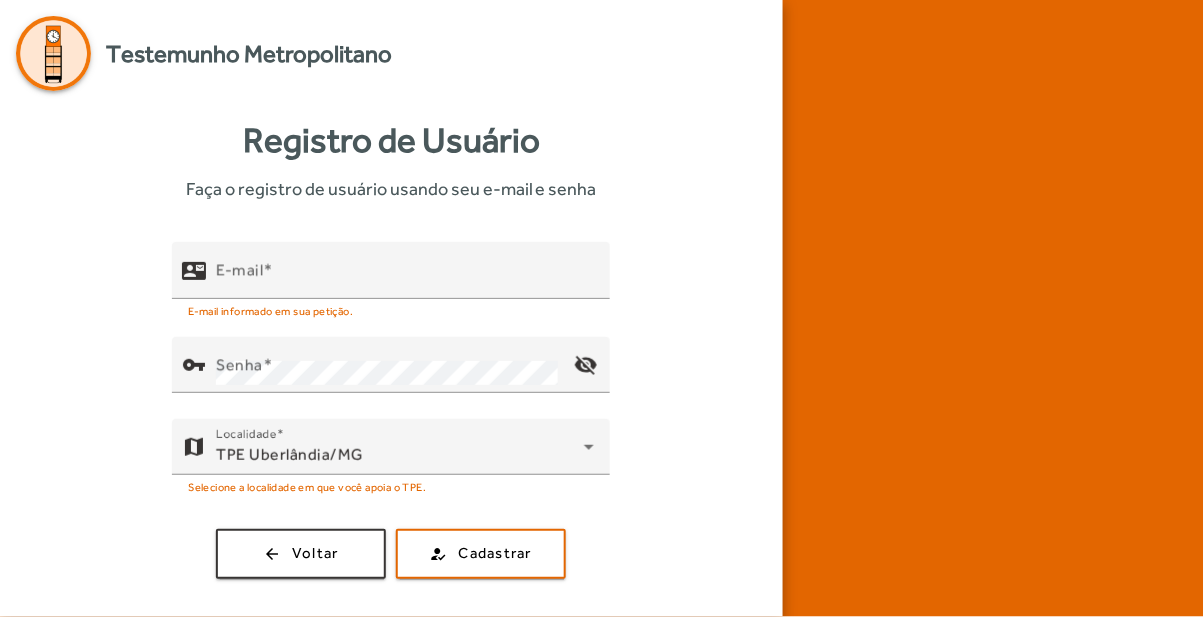click on "E-mail" at bounding box center [405, 279] 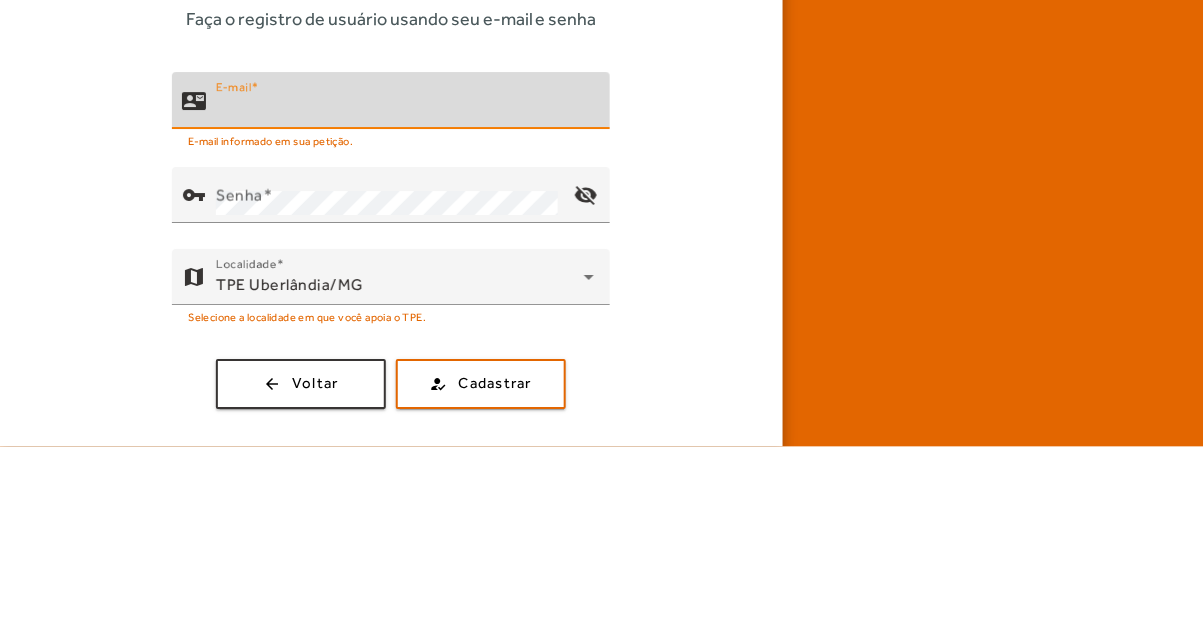 type on "**********" 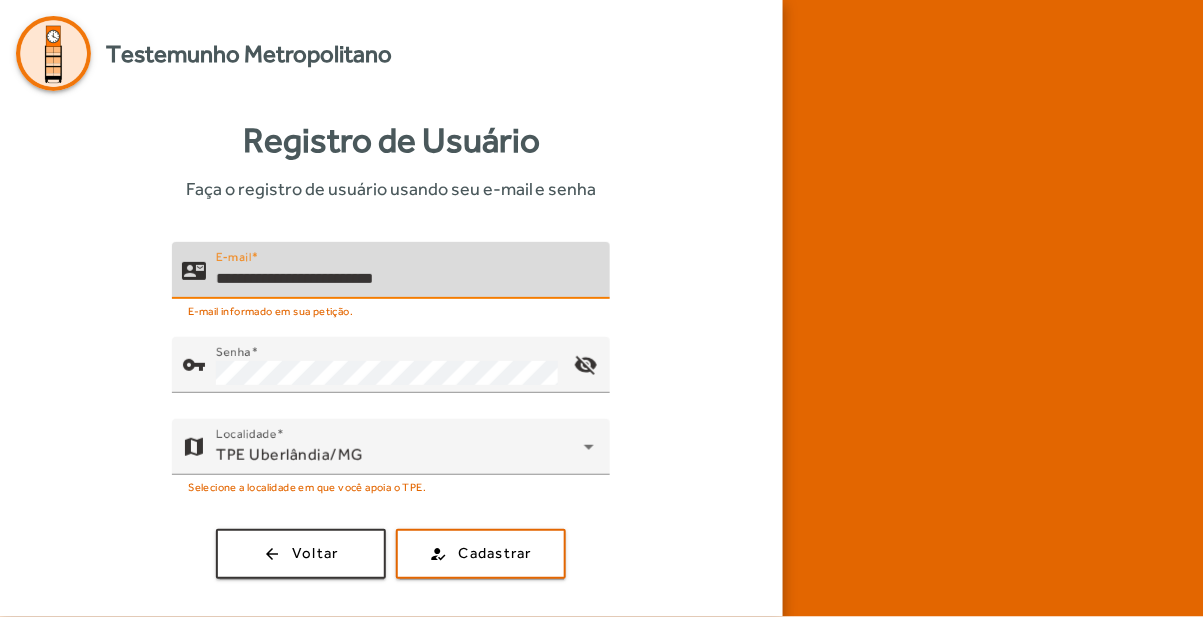 click on "visibility_off" 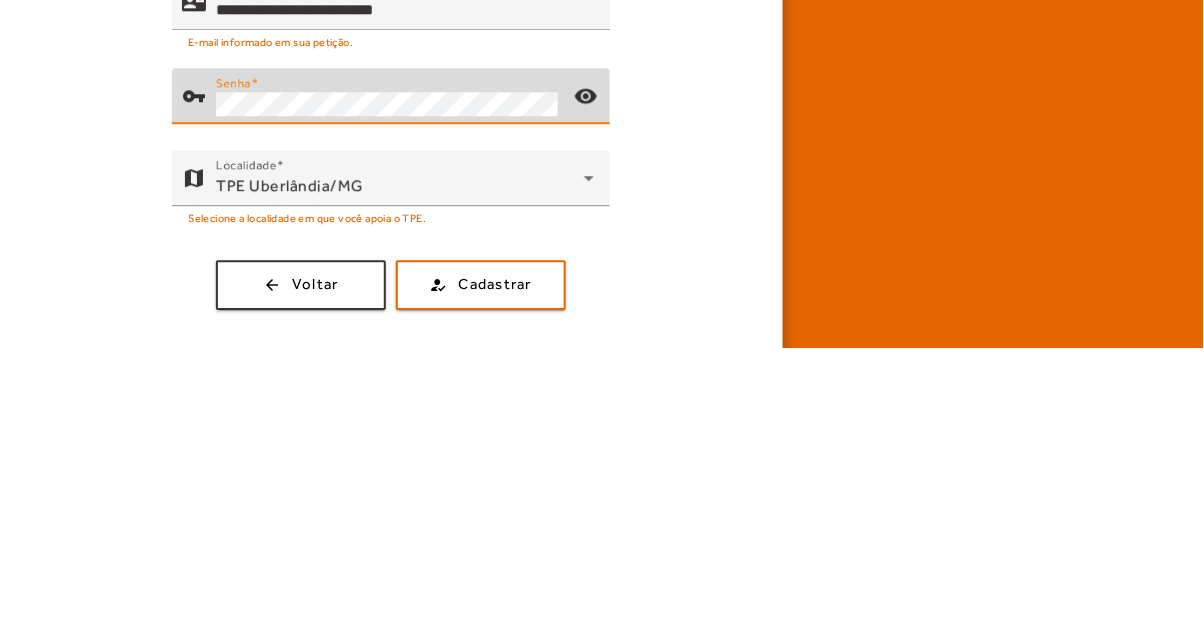 click on "**********" 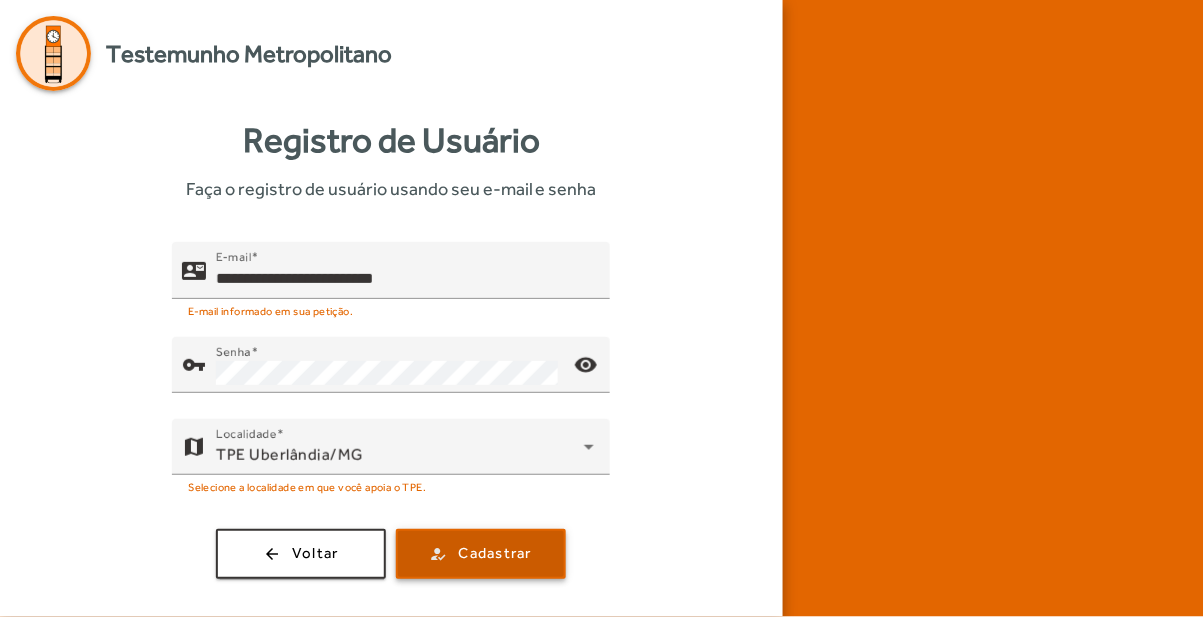 click on "Cadastrar" 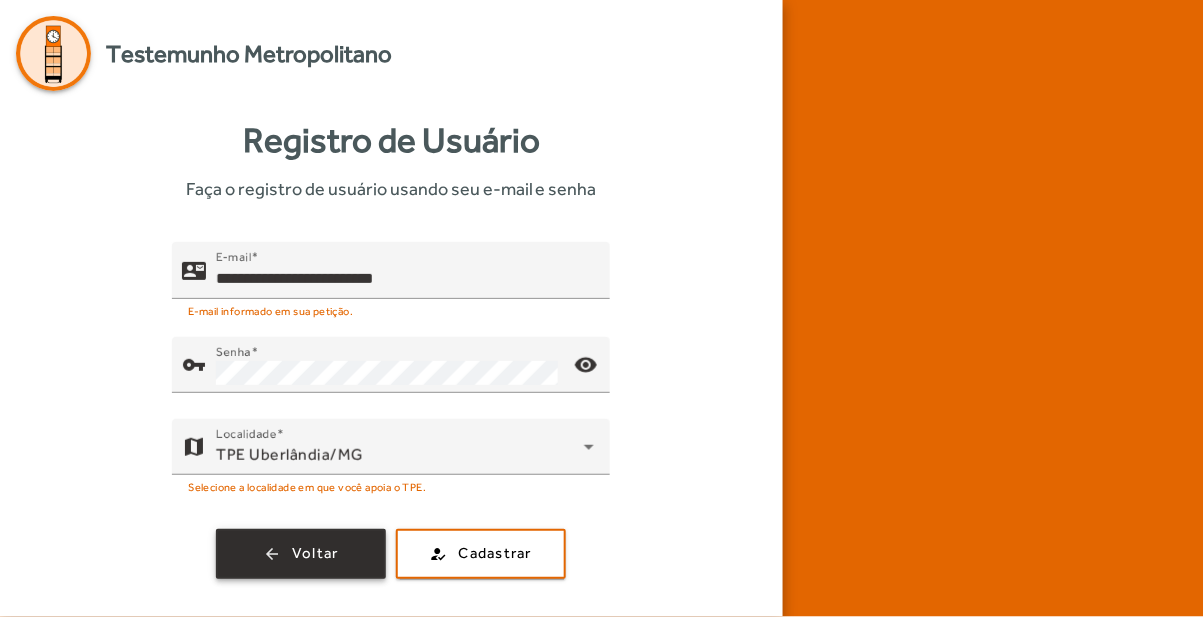 click 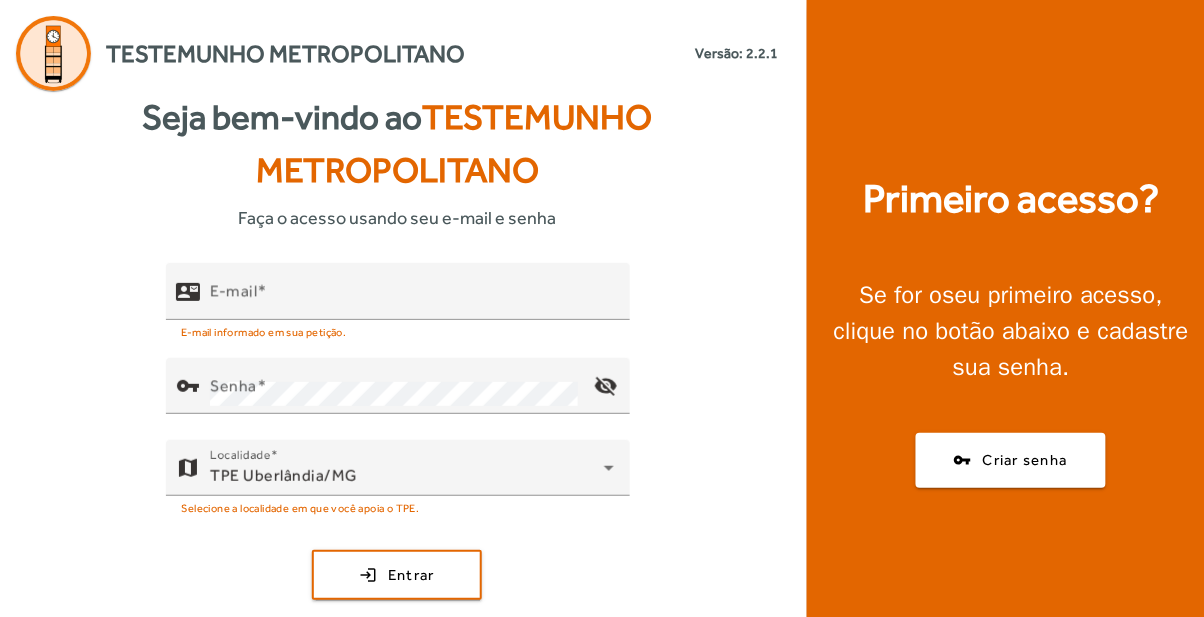 click on "E-mail" at bounding box center [412, 300] 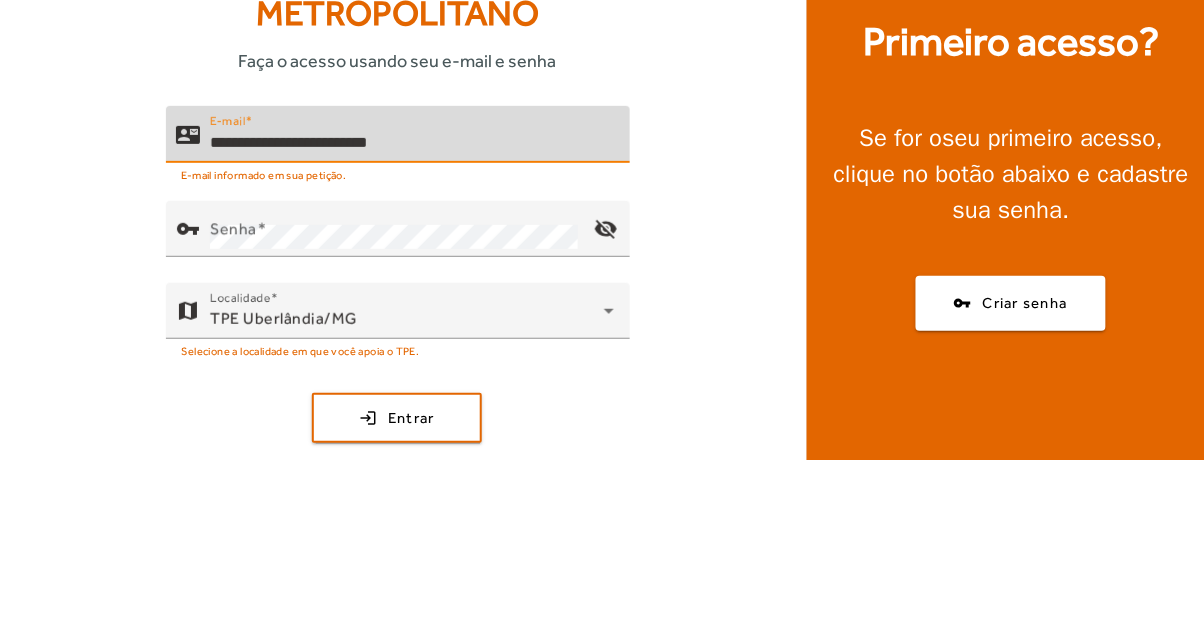 type on "**********" 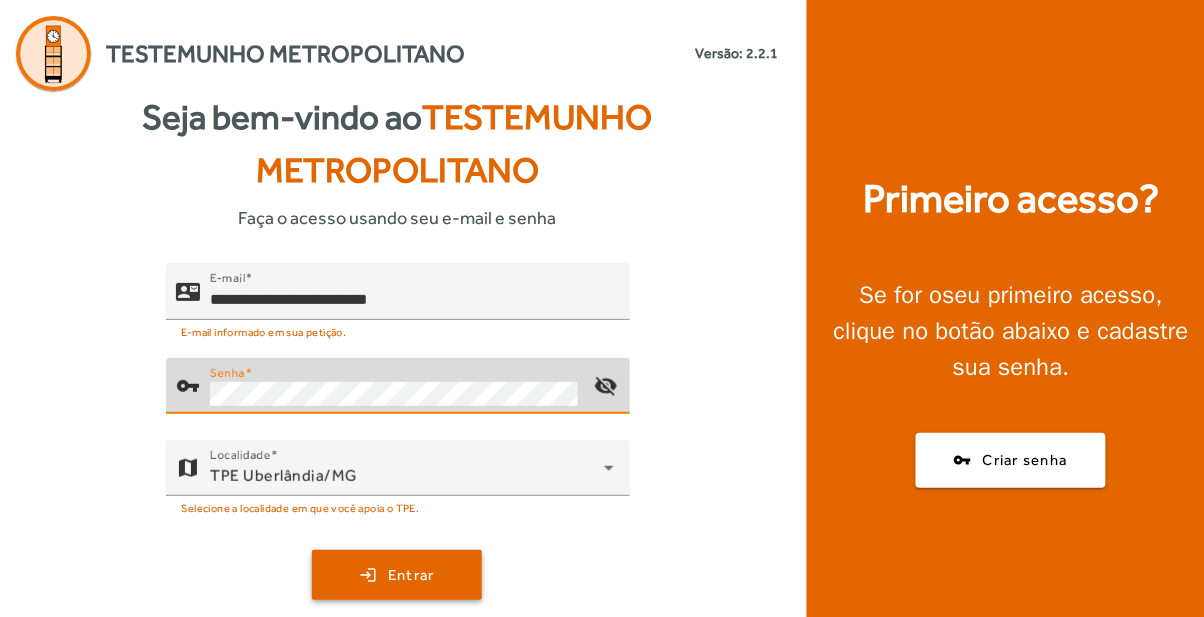 click 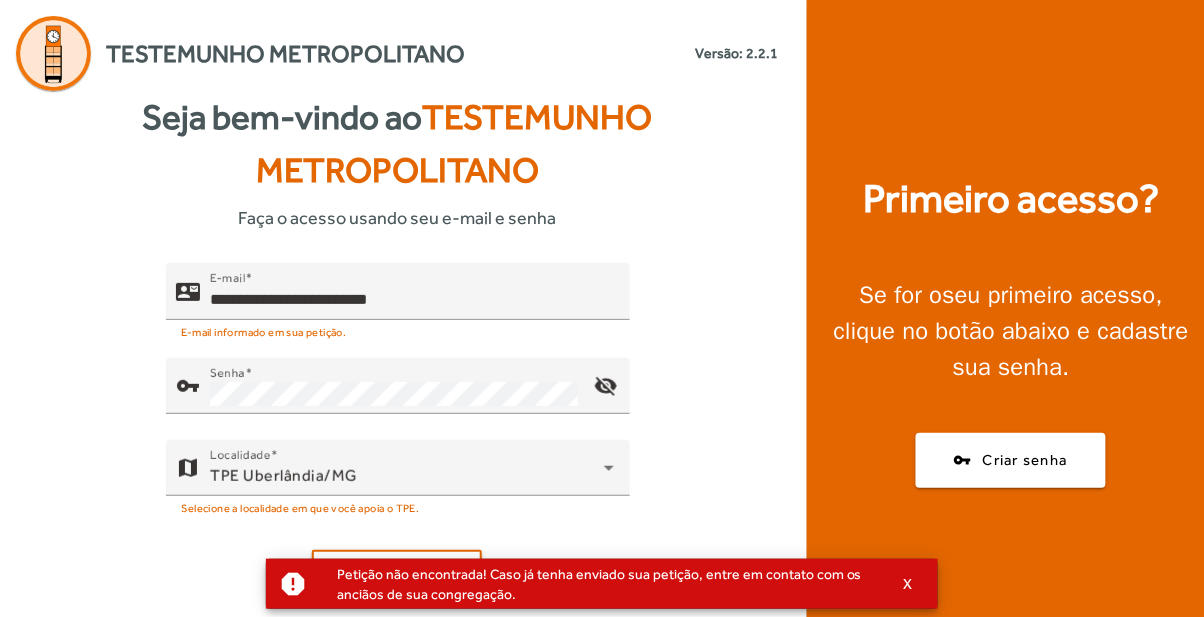 click 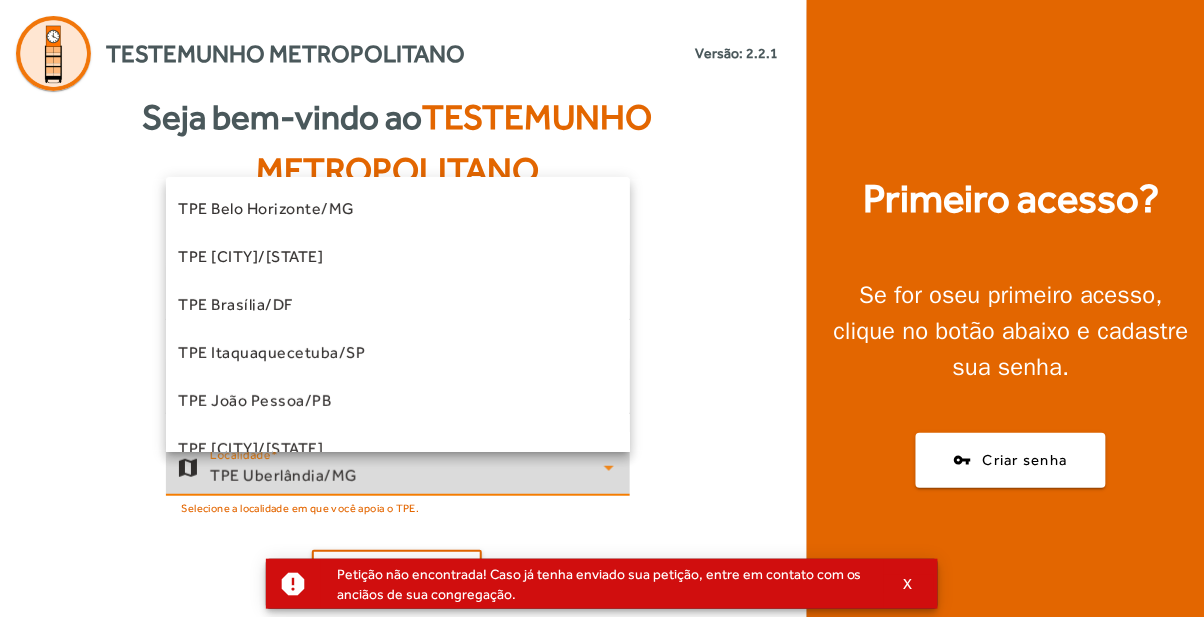 scroll, scrollTop: 549, scrollLeft: 0, axis: vertical 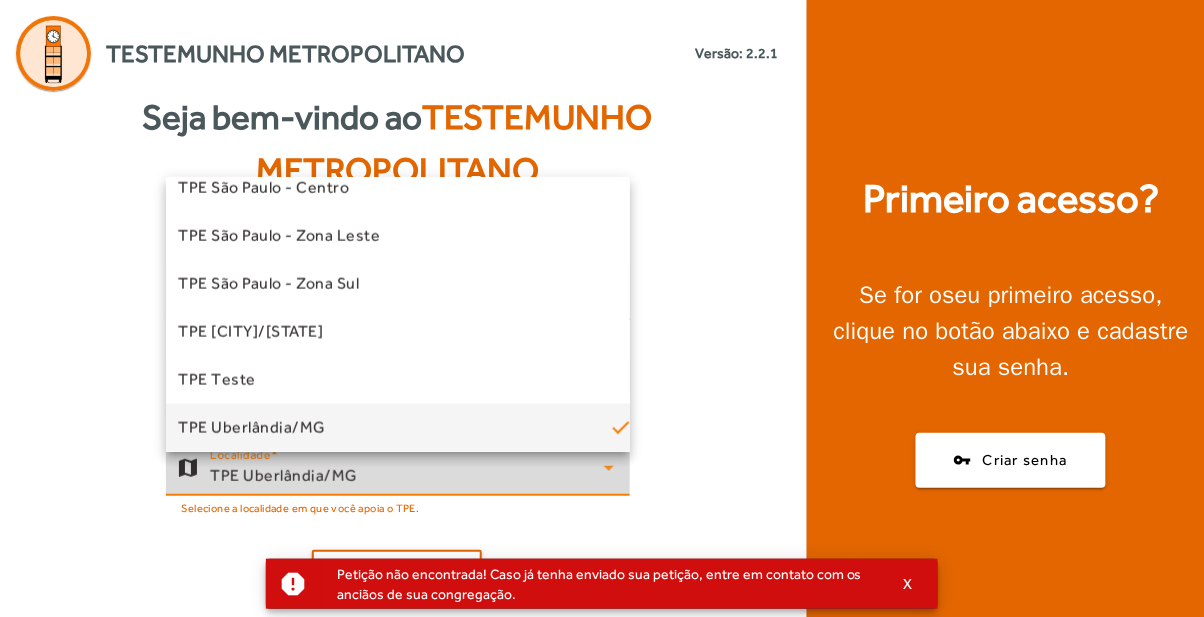 click on "TPE Uberlândia/MG" at bounding box center (398, 428) 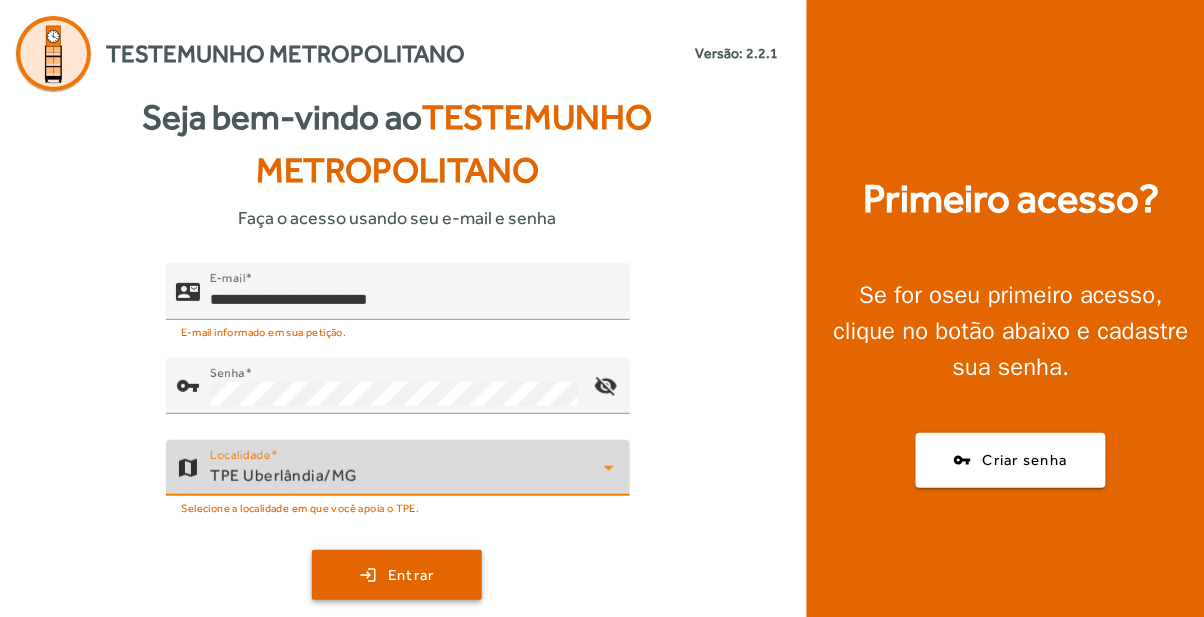 click 